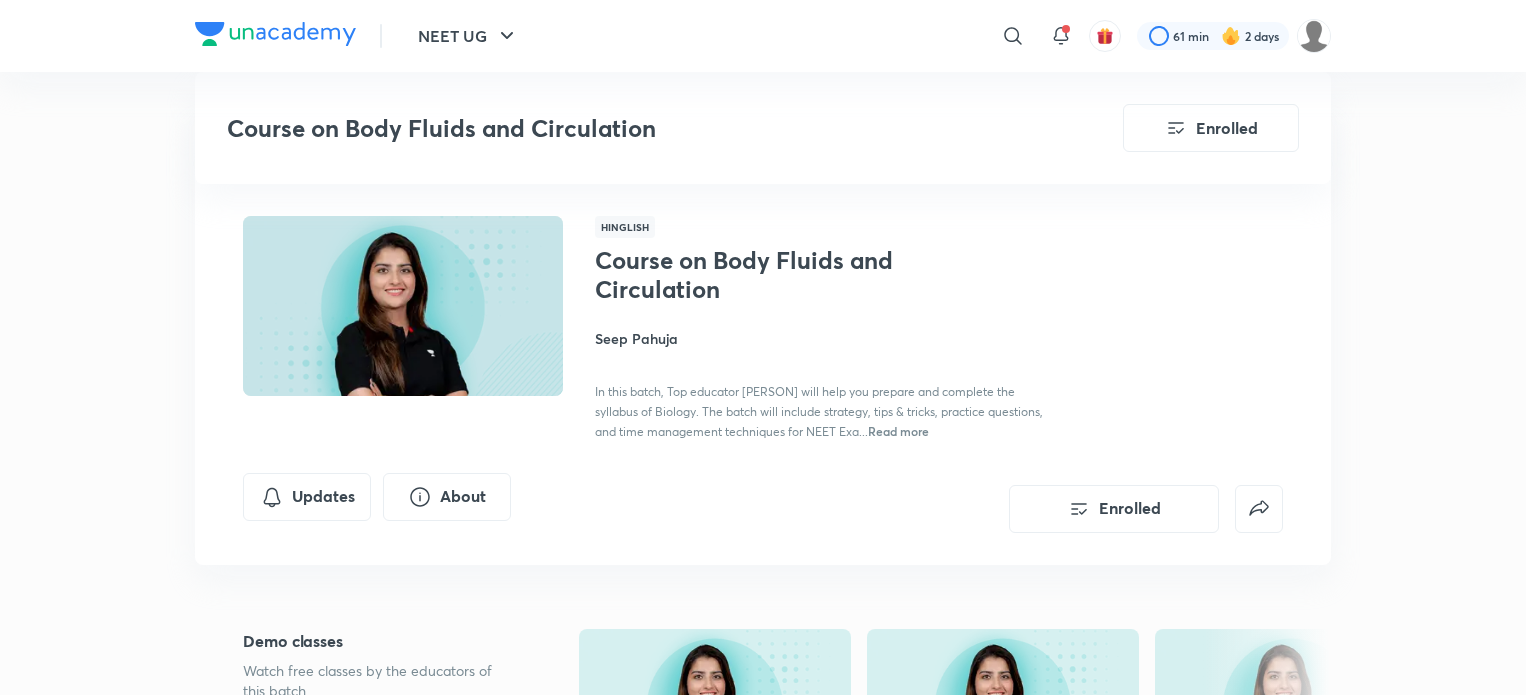 scroll, scrollTop: 1120, scrollLeft: 0, axis: vertical 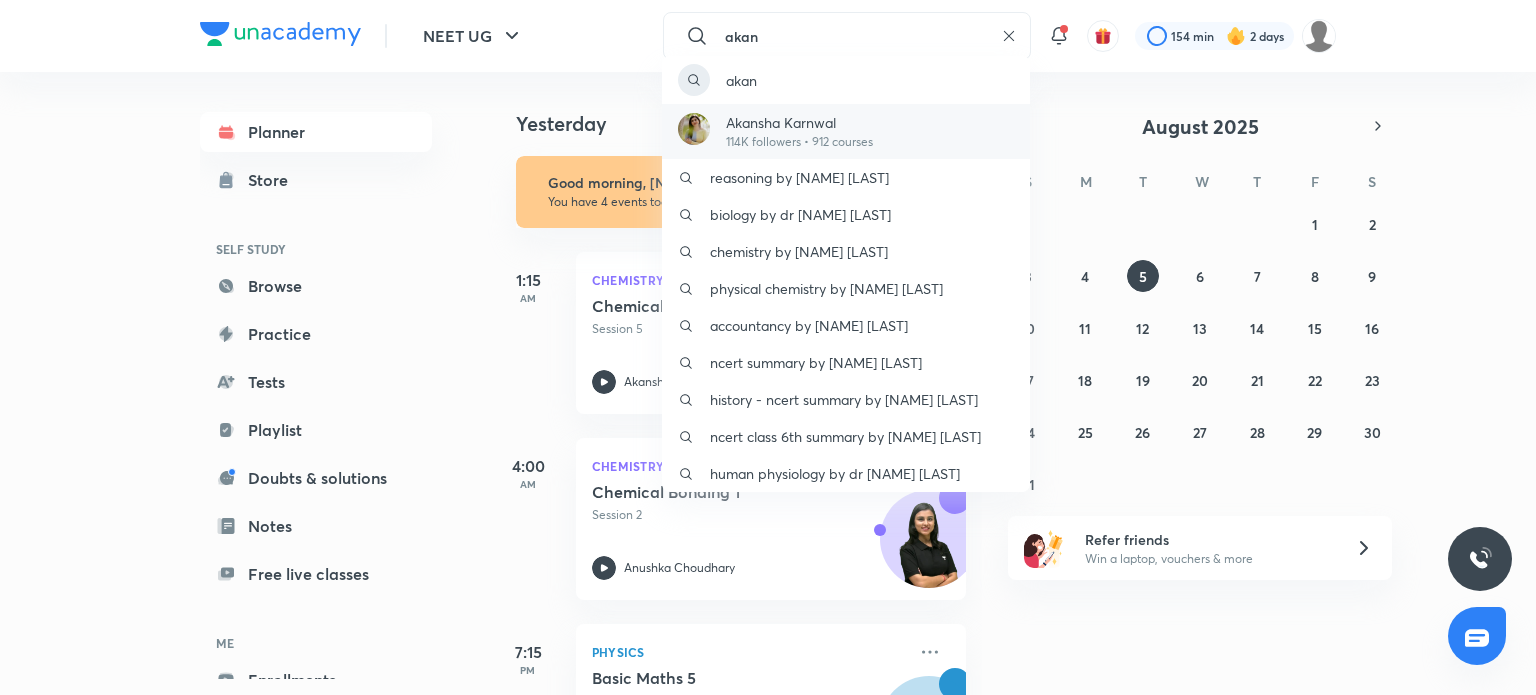 type on "akan" 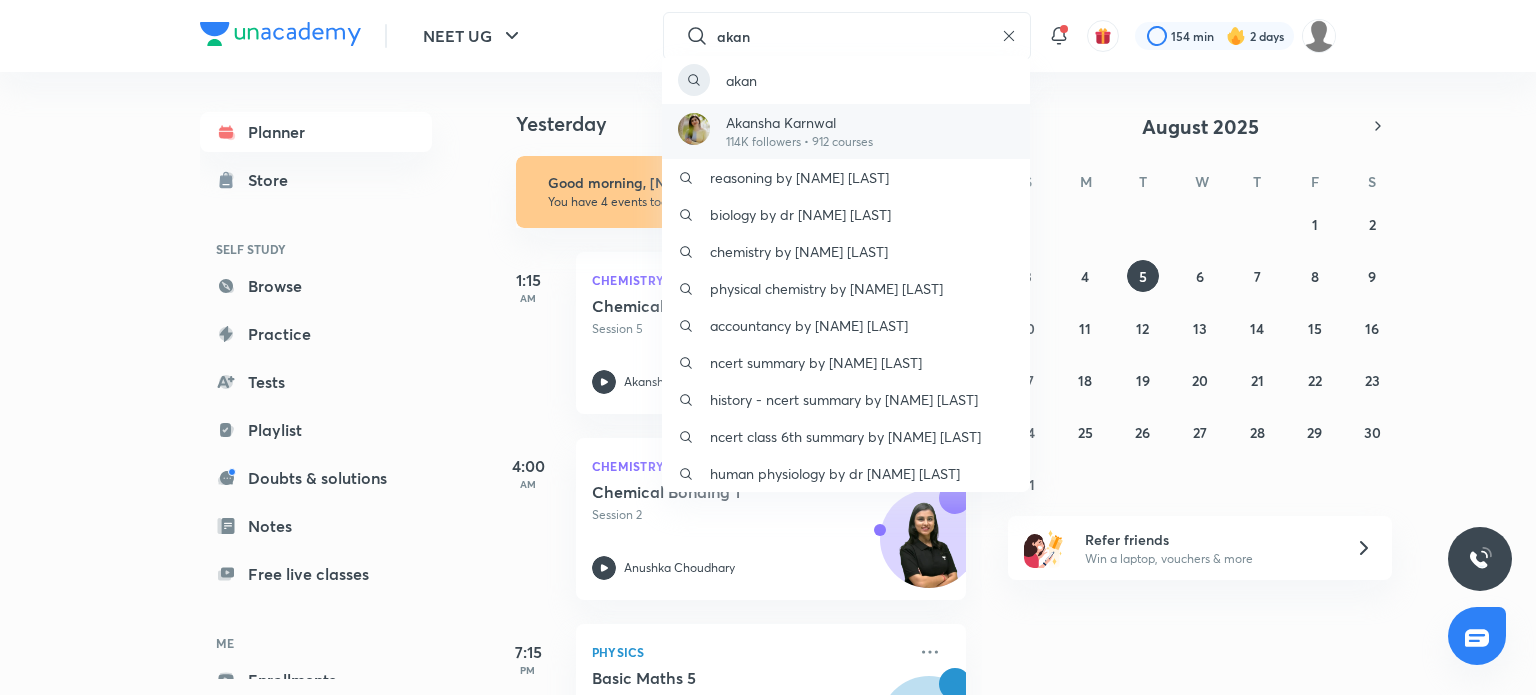 click on "Akansha Karnwal 114K followers • 912 courses" at bounding box center [846, 131] 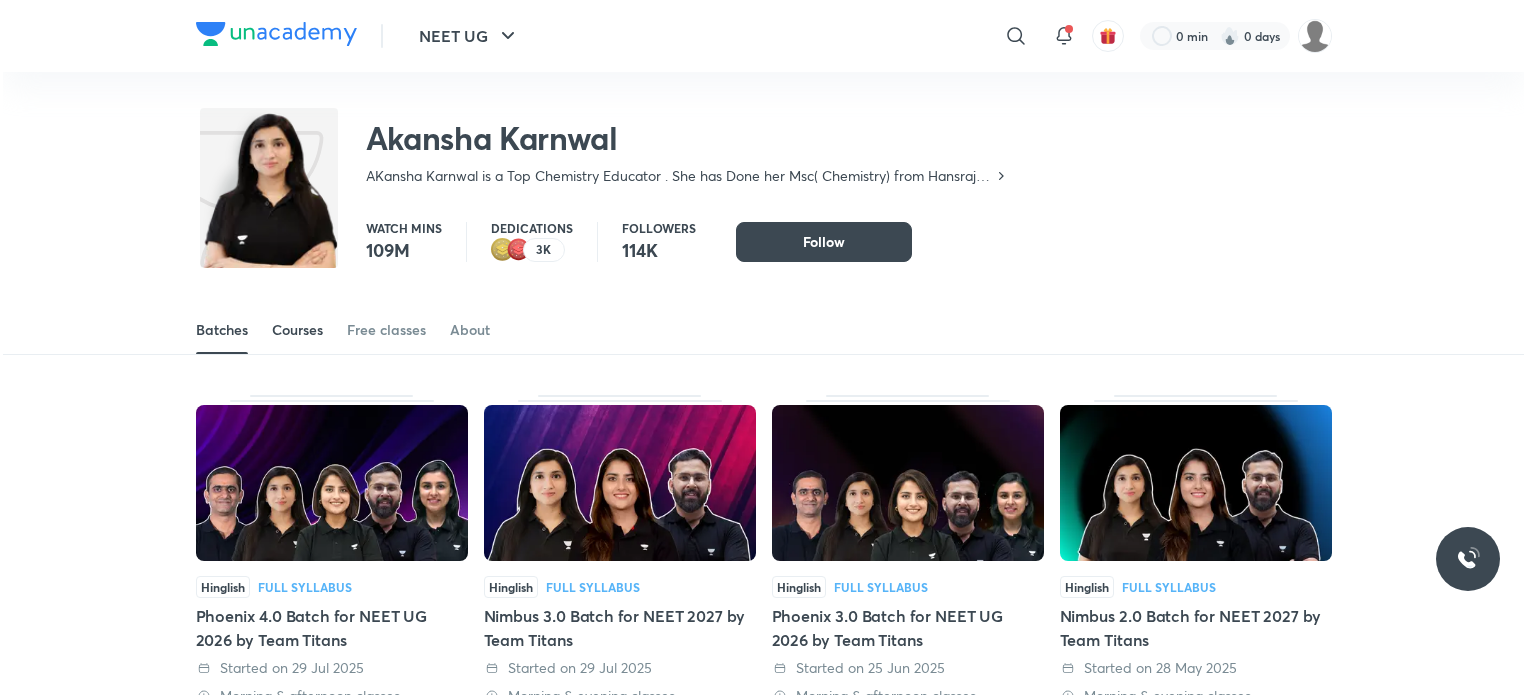 scroll, scrollTop: 0, scrollLeft: 0, axis: both 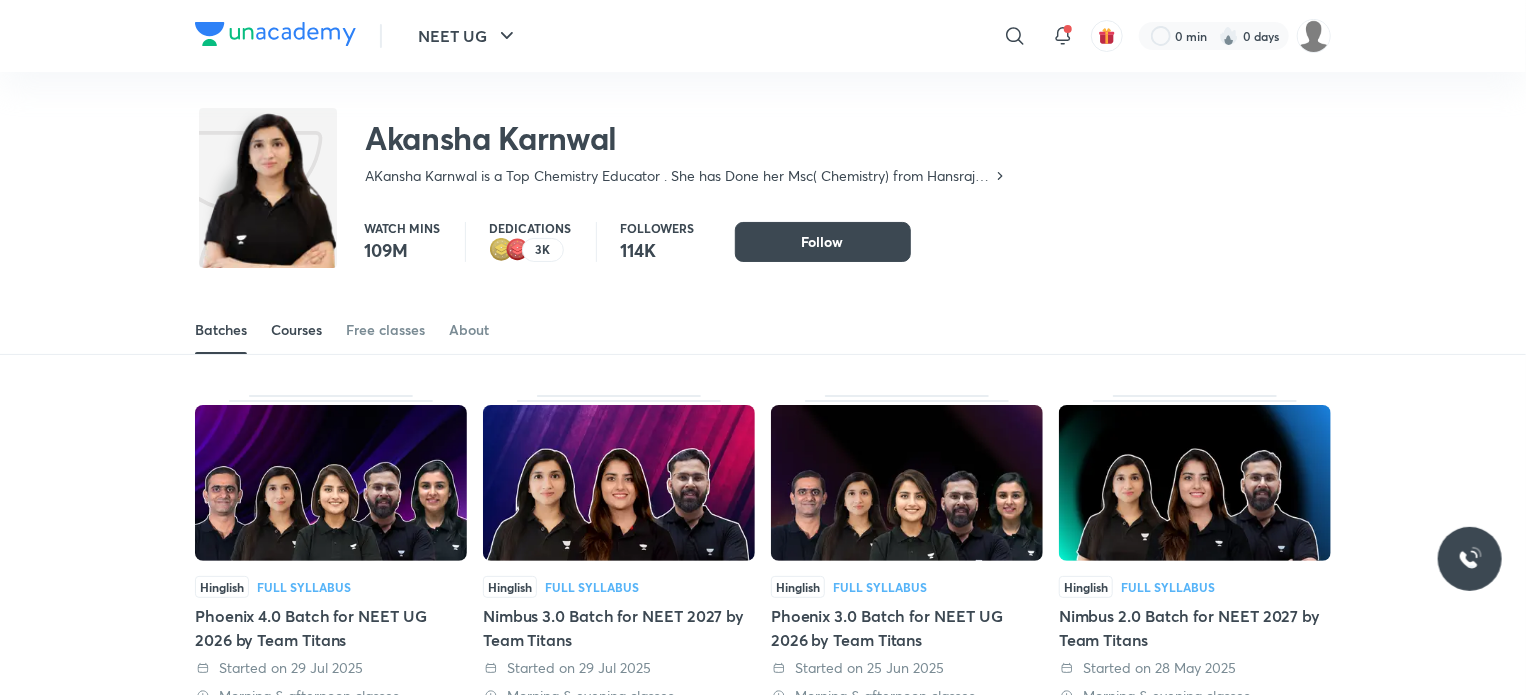 click on "Courses" at bounding box center (296, 330) 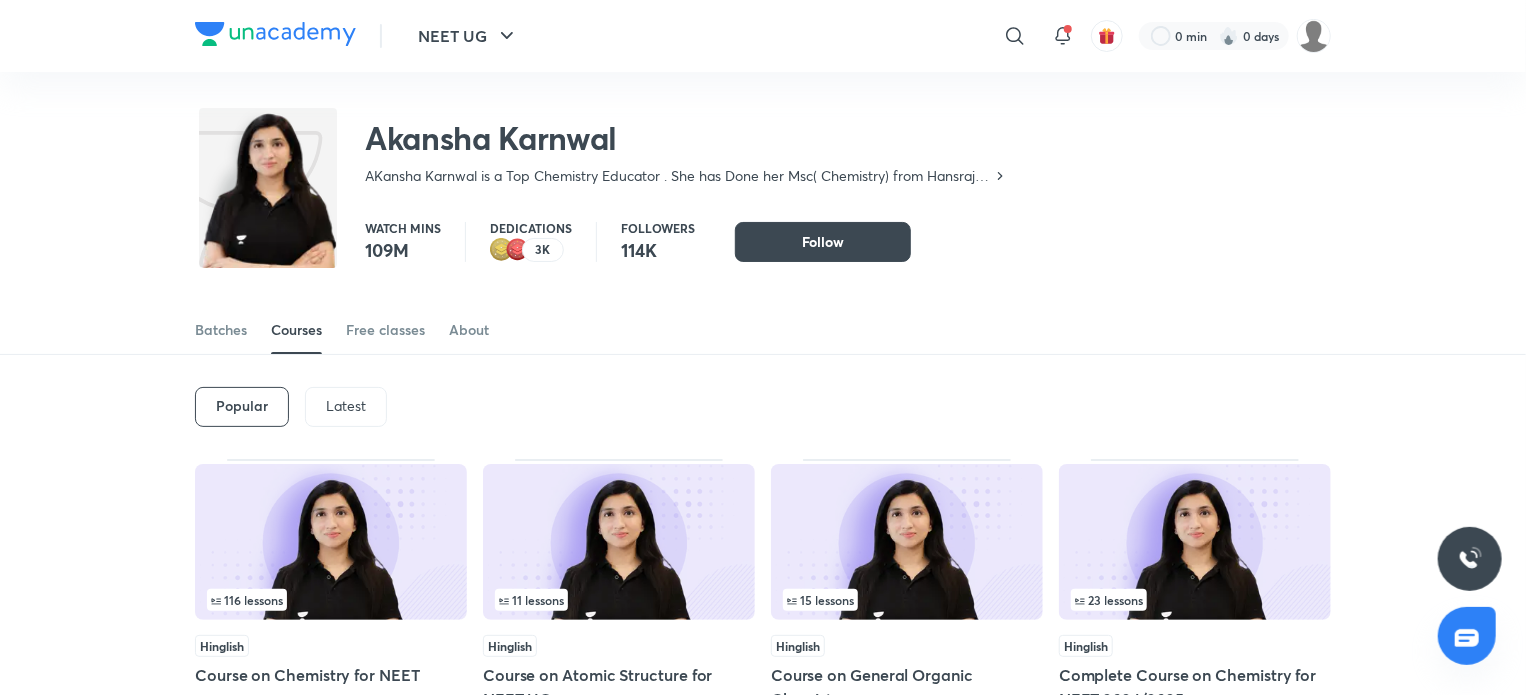 click on "Latest" at bounding box center (346, 406) 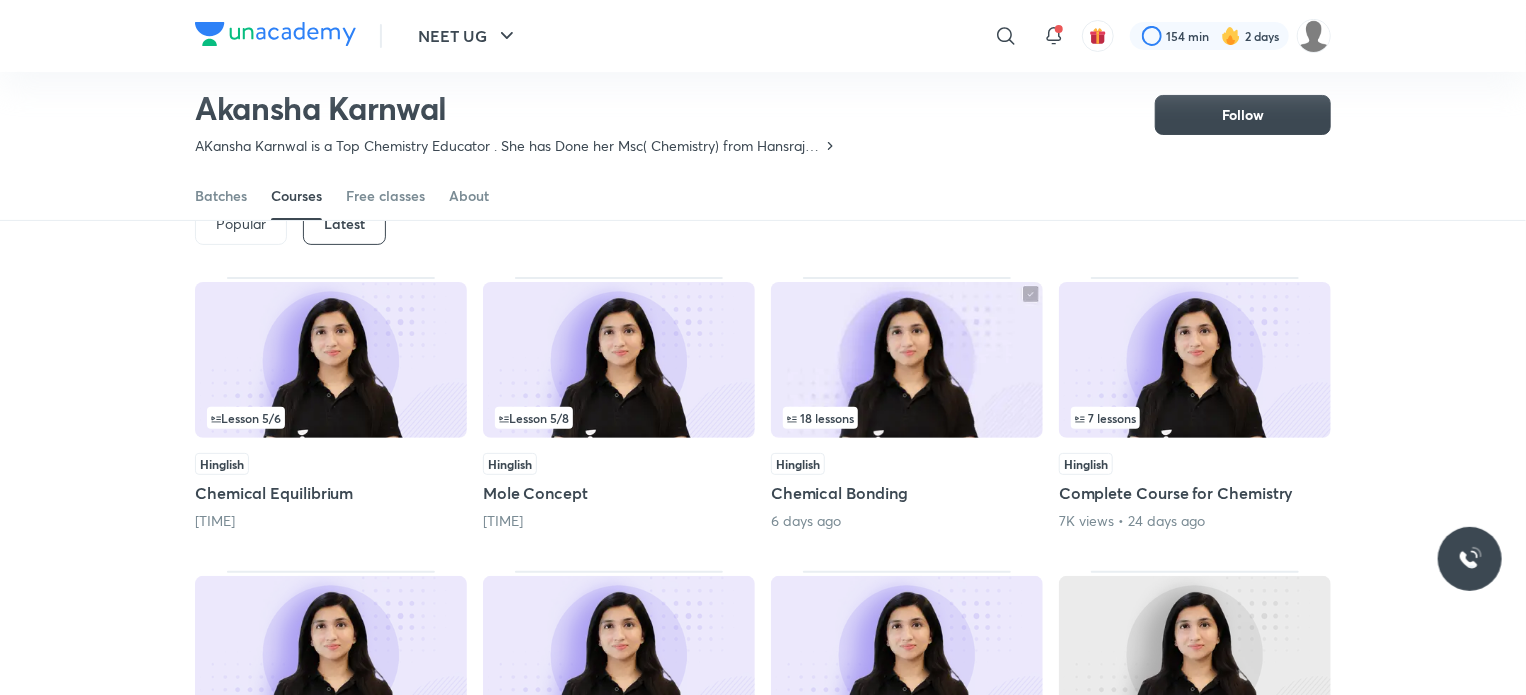 scroll, scrollTop: 127, scrollLeft: 0, axis: vertical 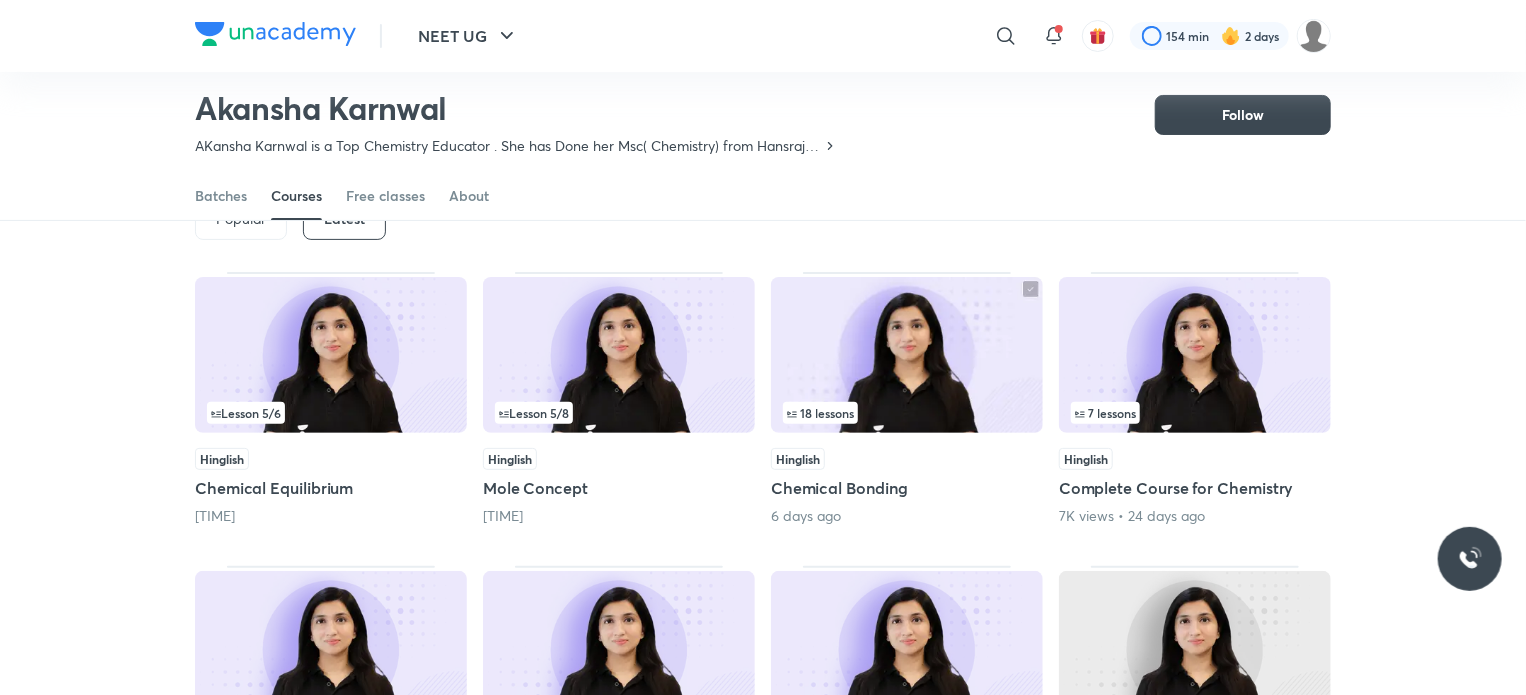 click at bounding box center [331, 355] 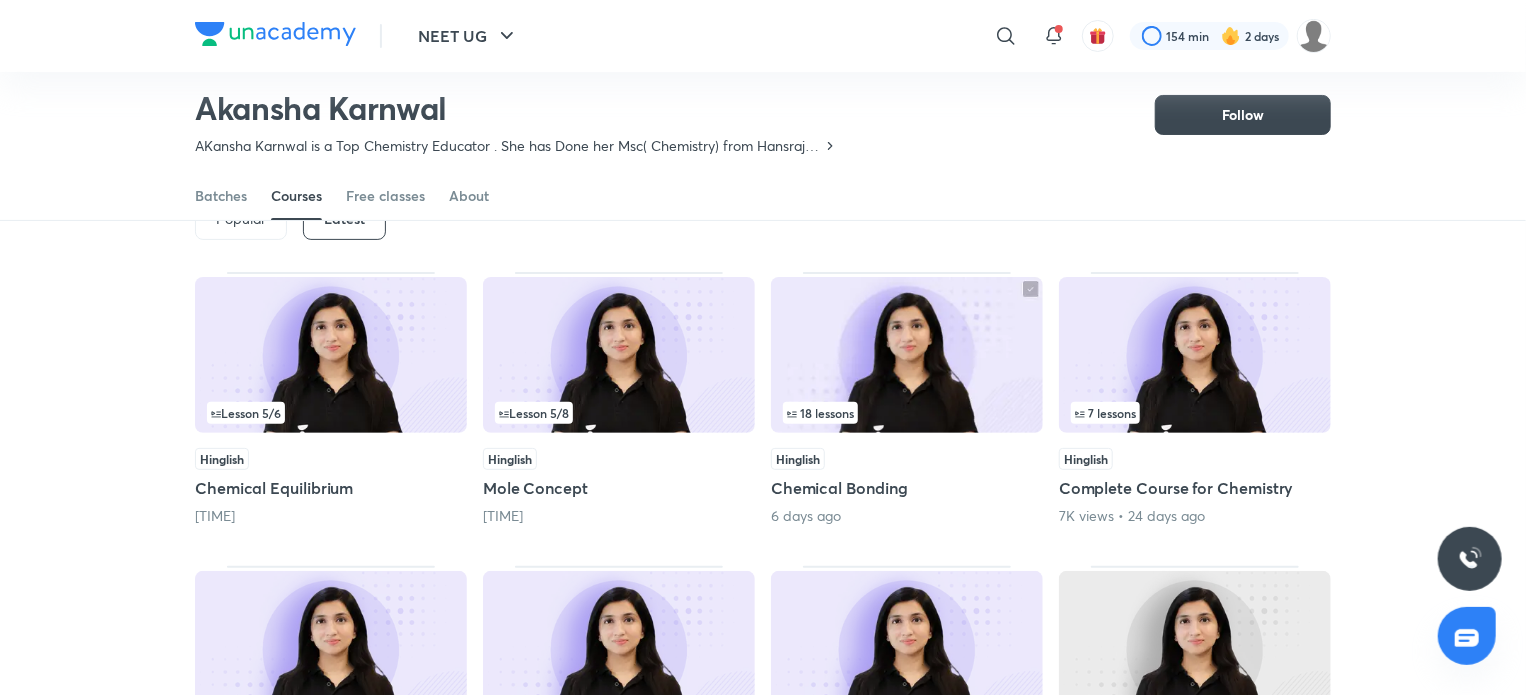 scroll, scrollTop: 0, scrollLeft: 0, axis: both 